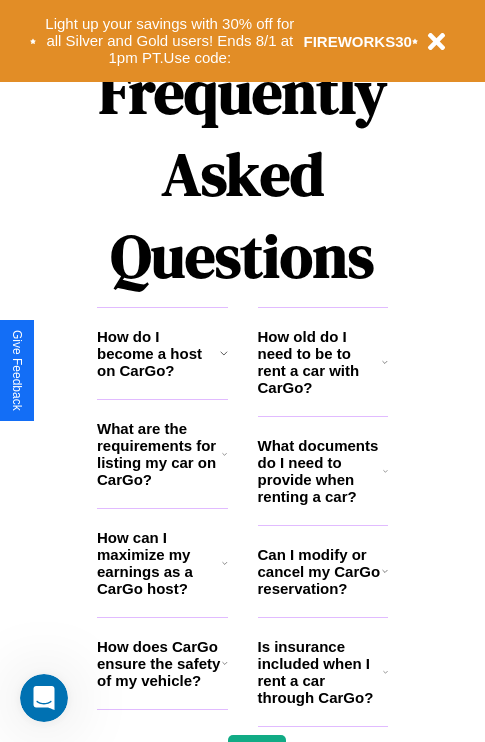 scroll, scrollTop: 2423, scrollLeft: 0, axis: vertical 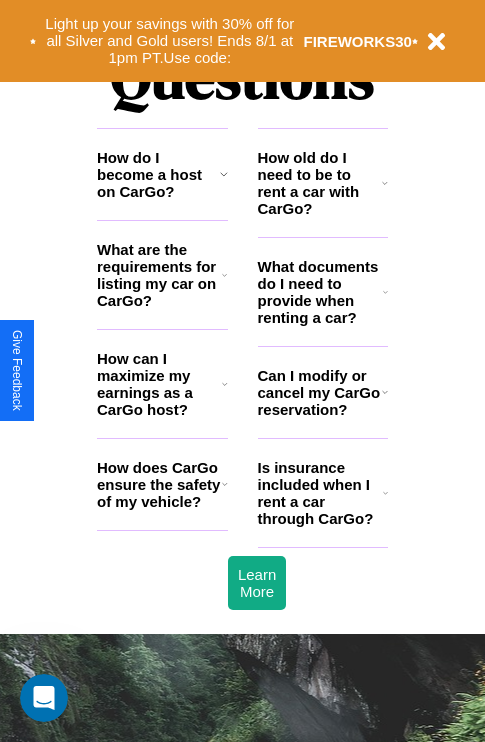 click 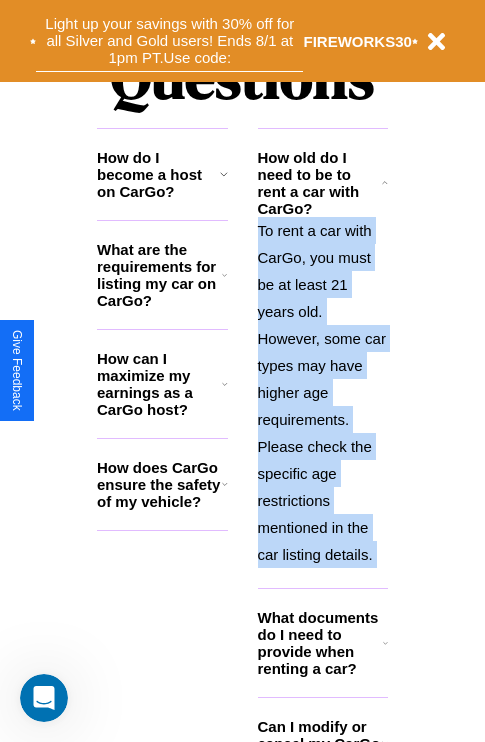click on "Light up your savings with 30% off for all Silver and Gold users! Ends 8/1 at 1pm PT.  Use code:" at bounding box center (169, 41) 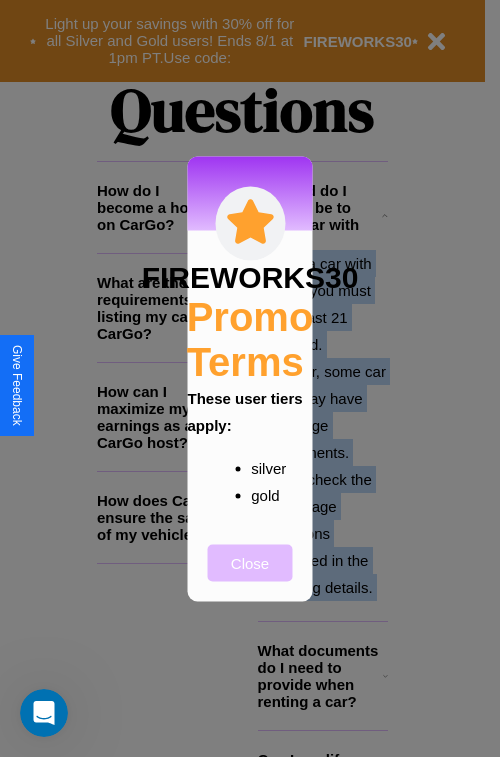 click on "Close" at bounding box center (250, 562) 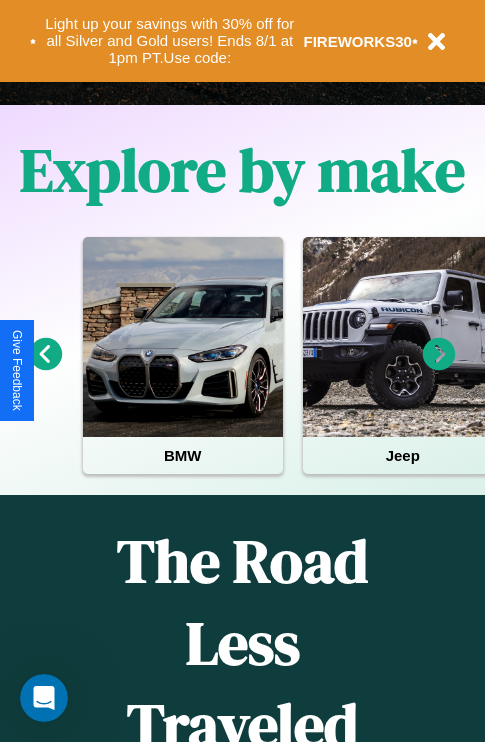 scroll, scrollTop: 308, scrollLeft: 0, axis: vertical 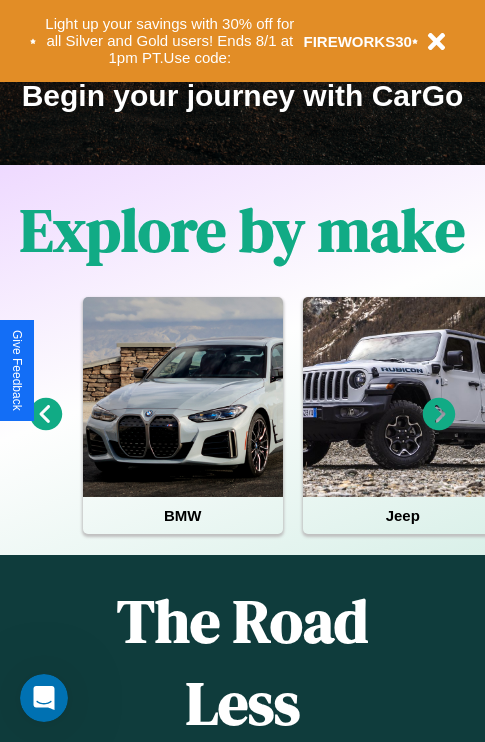 click 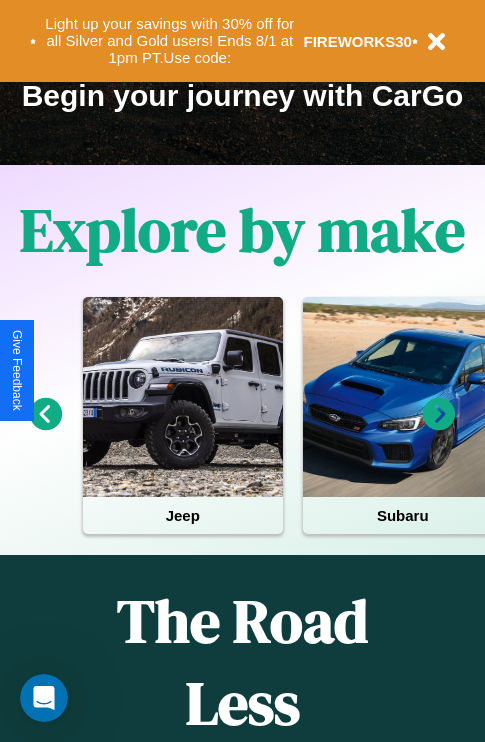 click 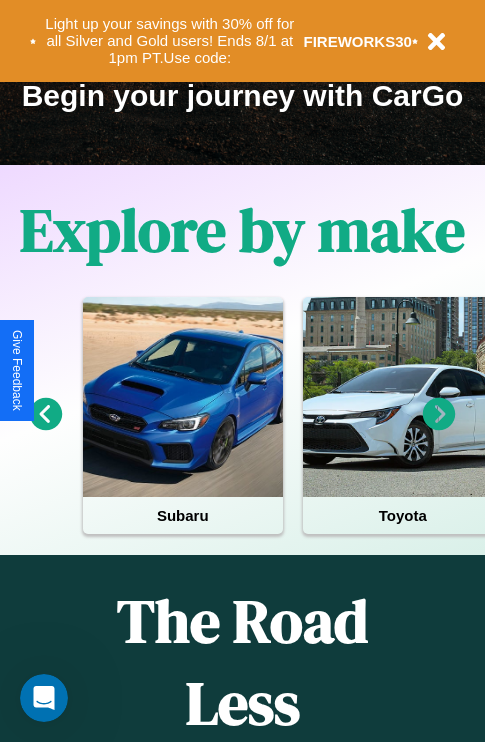 click 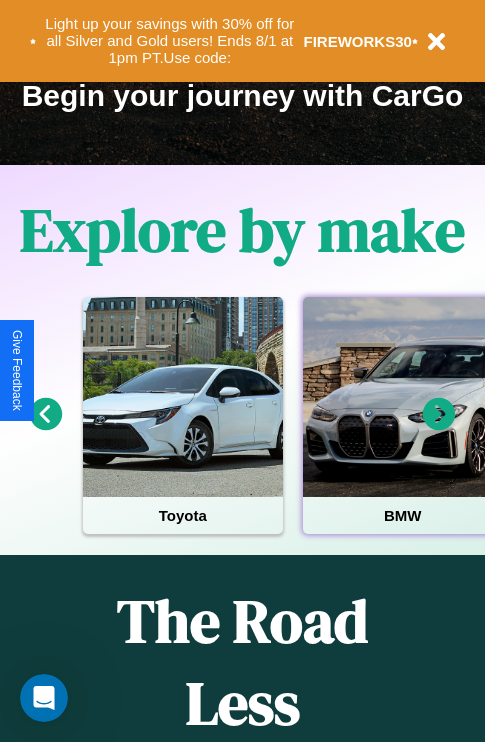 click at bounding box center (403, 397) 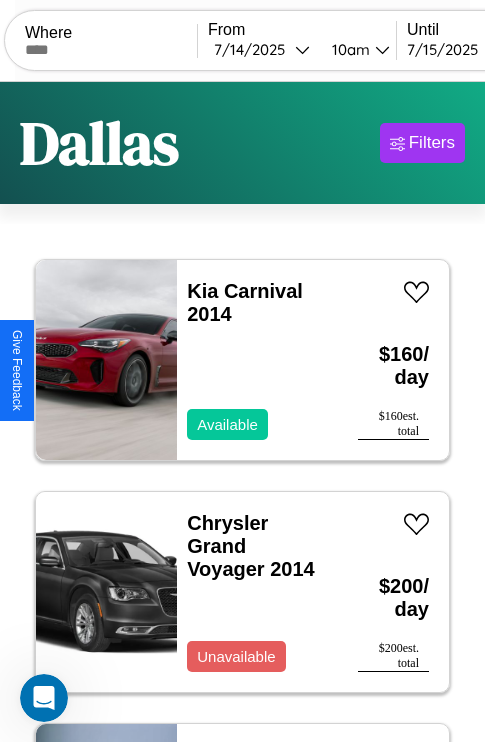 scroll, scrollTop: 95, scrollLeft: 0, axis: vertical 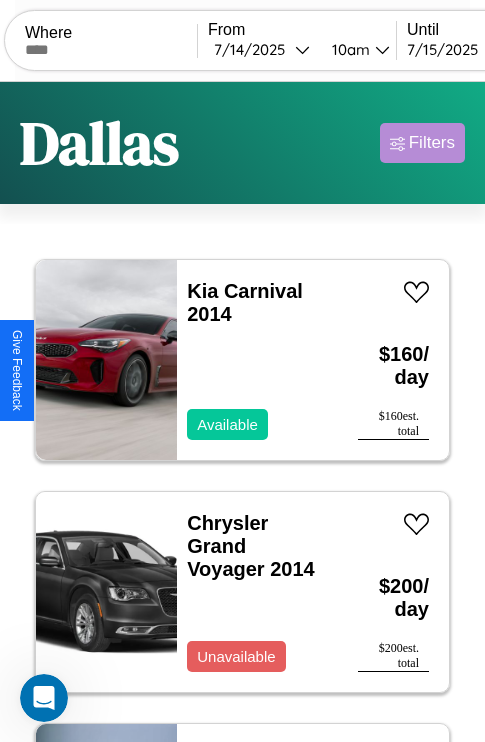 click on "Filters" at bounding box center [432, 143] 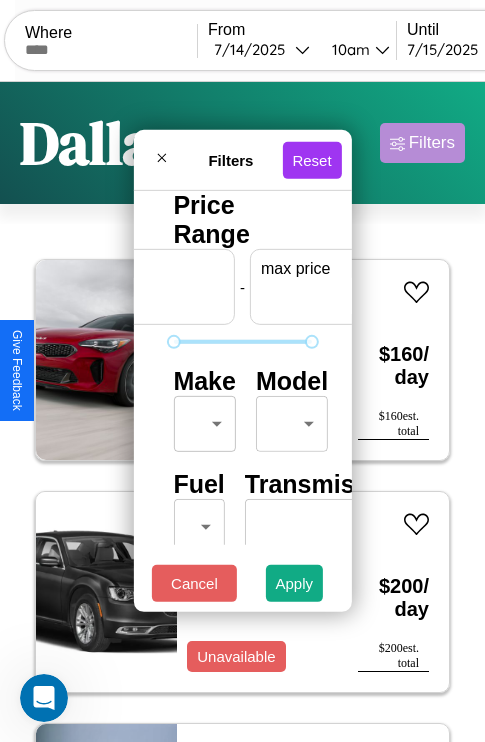 scroll, scrollTop: 0, scrollLeft: 124, axis: horizontal 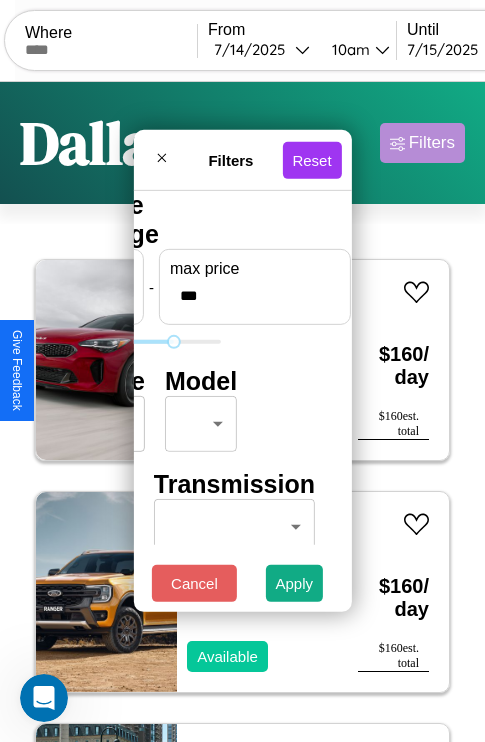 type on "***" 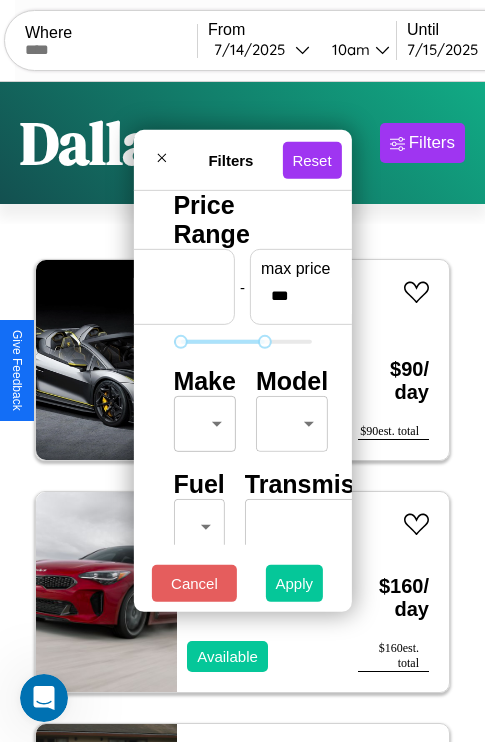 type on "**" 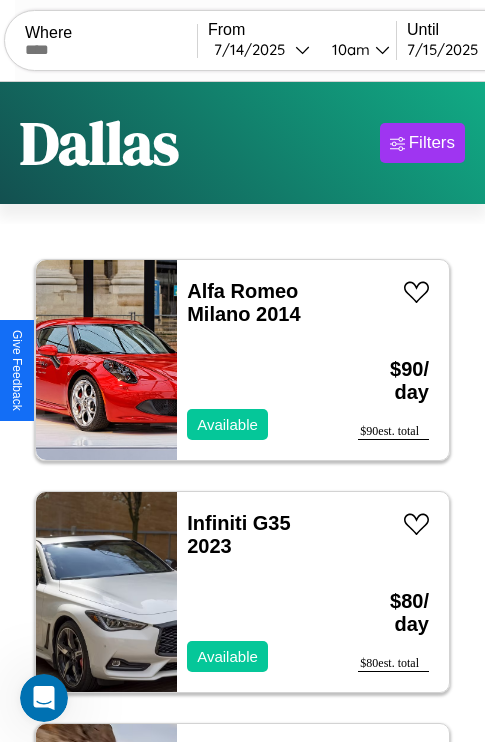 scroll, scrollTop: 66, scrollLeft: 0, axis: vertical 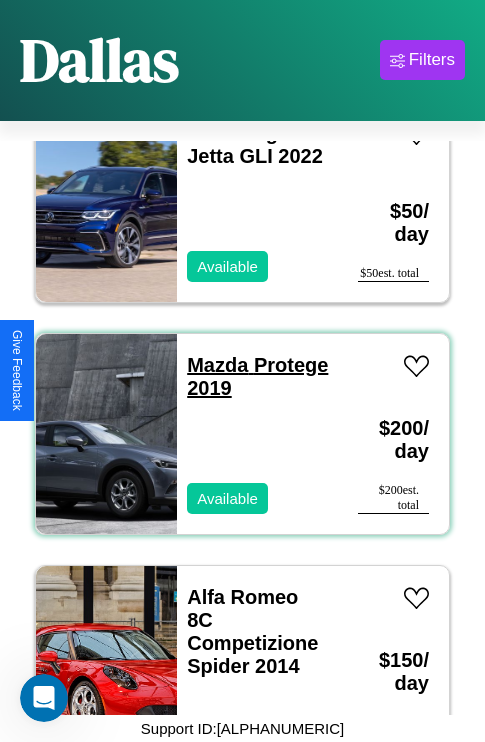 click on "Mazda   Protege   2019" at bounding box center [257, 376] 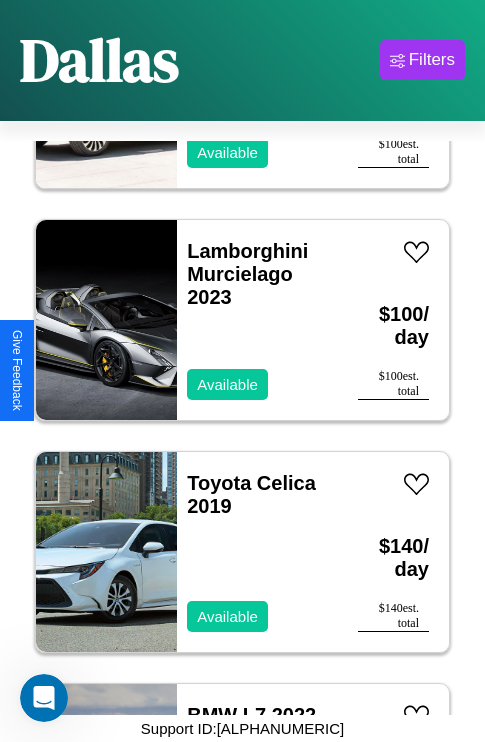scroll, scrollTop: 8195, scrollLeft: 0, axis: vertical 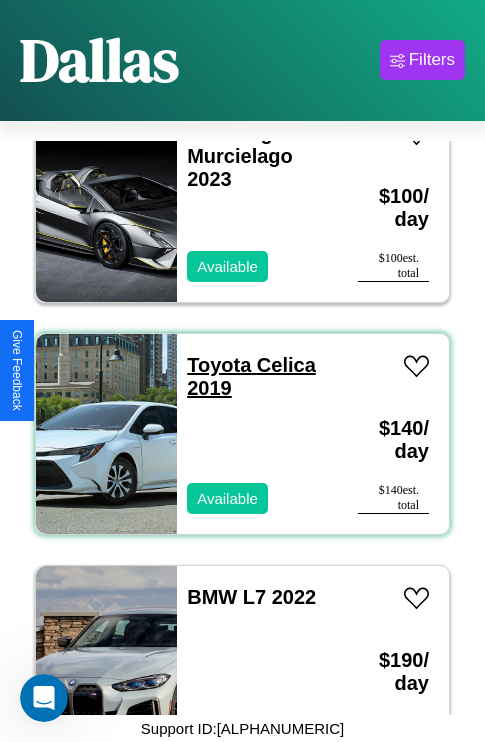 click on "Toyota   Celica   2019" at bounding box center [251, 376] 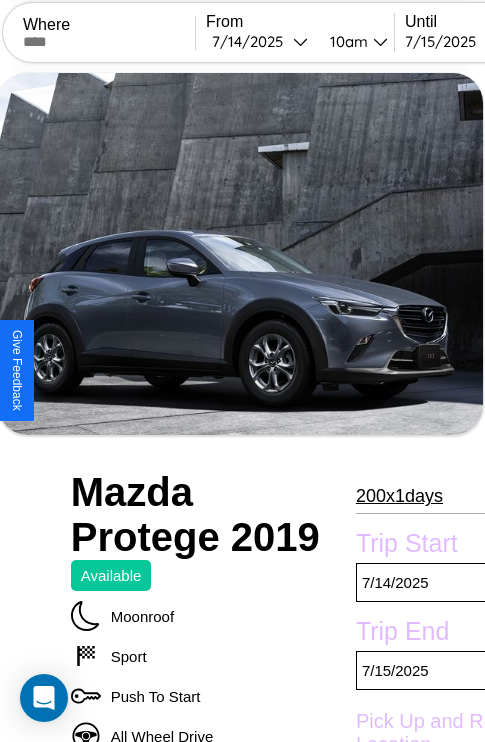 scroll, scrollTop: 426, scrollLeft: 88, axis: both 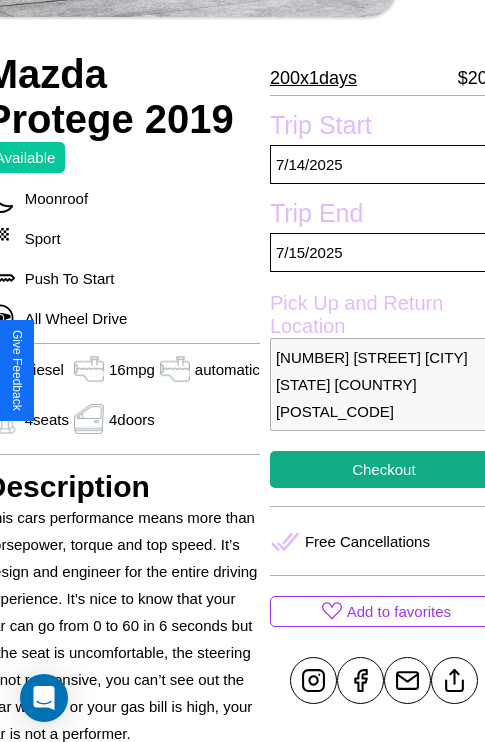 click on "8085 Fourth Street  Dallas Texas United States 23044" at bounding box center (384, 384) 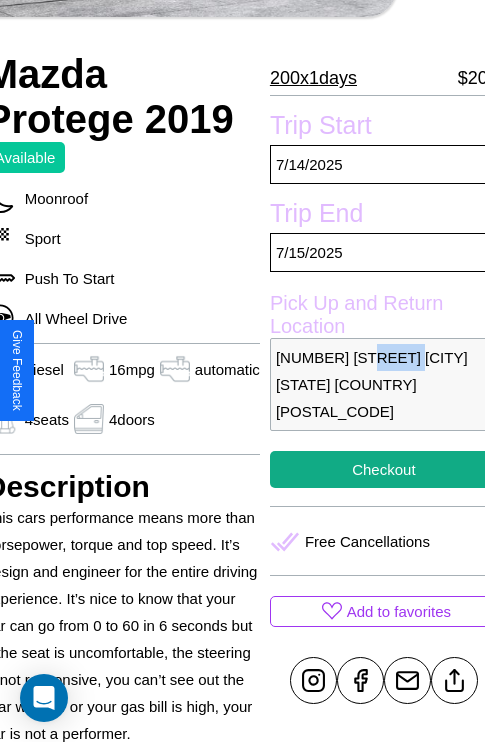 click on "8085 Fourth Street  Dallas Texas United States 23044" at bounding box center (384, 384) 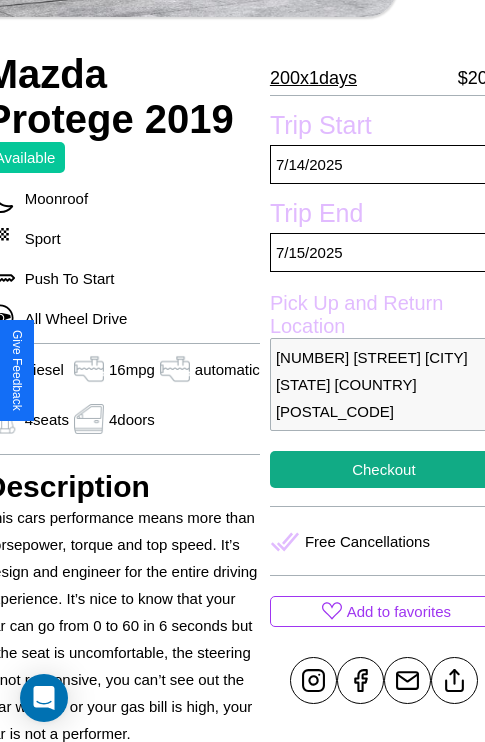 click on "8085 Fourth Street  Dallas Texas United States 23044" at bounding box center (384, 384) 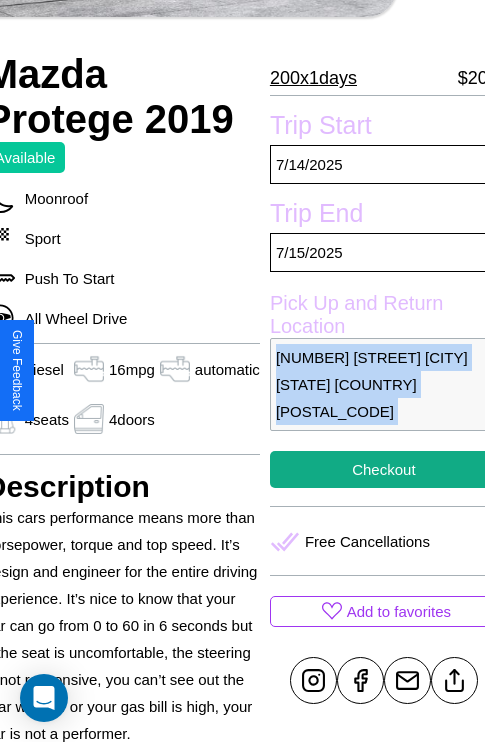 click on "8085 Fourth Street  Dallas Texas United States 23044" at bounding box center (384, 384) 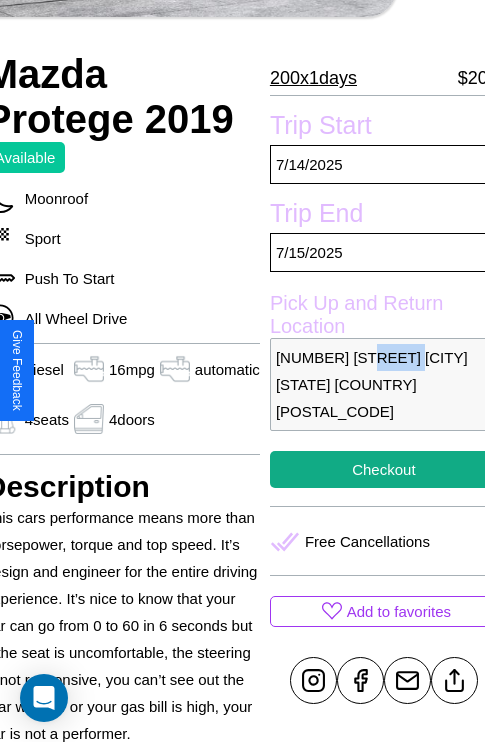 click on "8085 Fourth Street  Dallas Texas United States 23044" at bounding box center [384, 384] 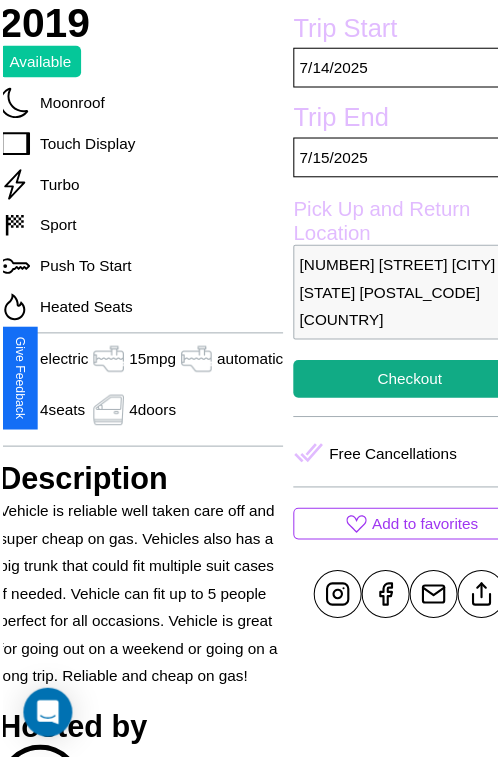 scroll, scrollTop: 550, scrollLeft: 96, axis: both 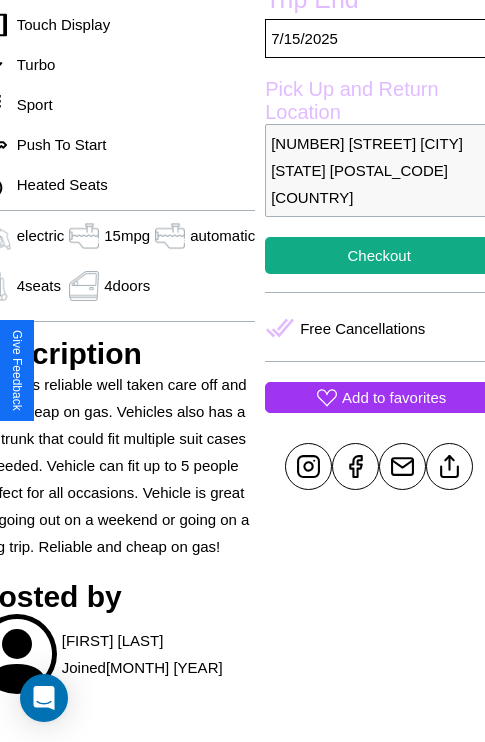click on "Add to favorites" at bounding box center [394, 397] 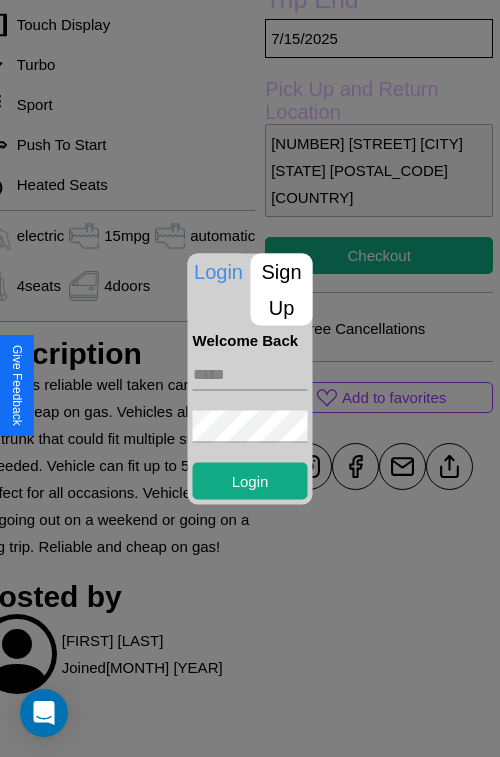 click on "Sign Up" at bounding box center (282, 289) 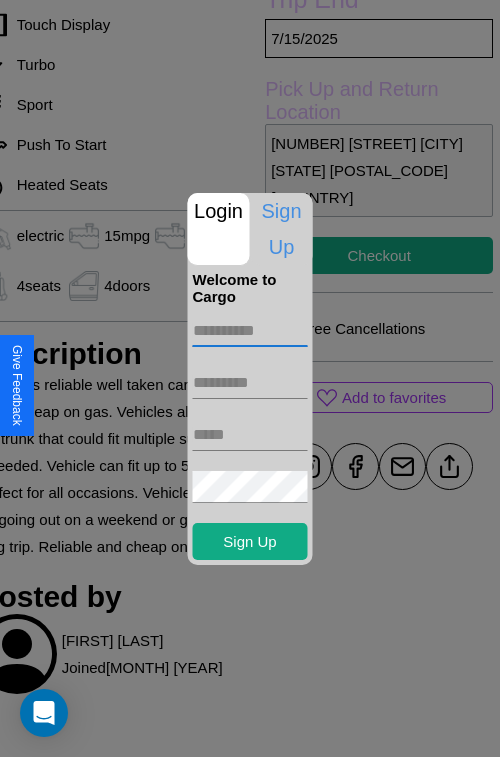 click at bounding box center [250, 331] 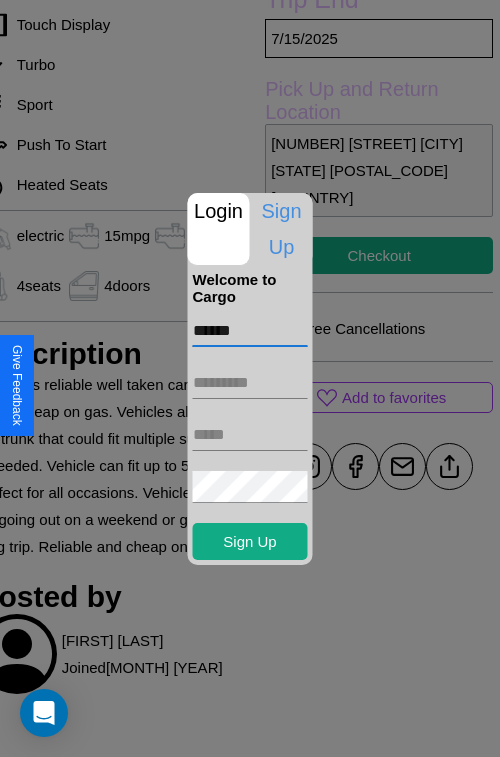 type on "******" 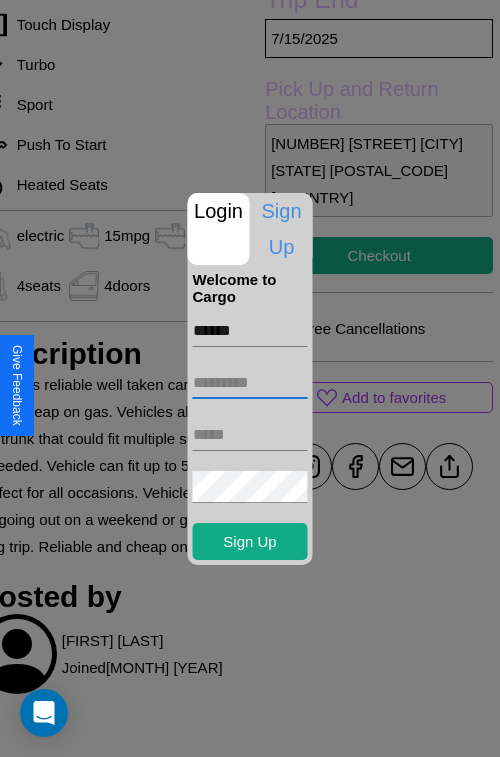 click at bounding box center [250, 383] 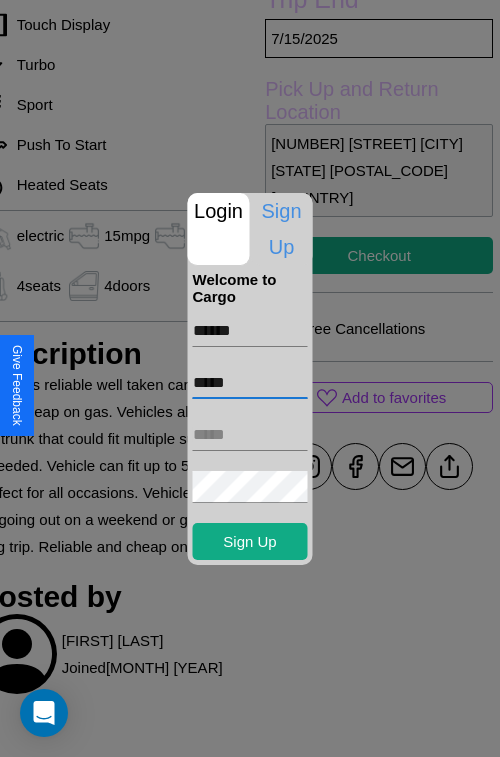 type on "*****" 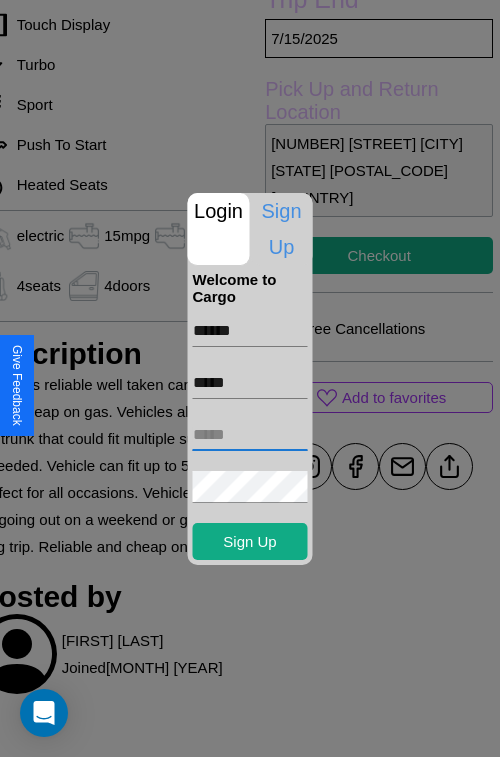 click at bounding box center (250, 435) 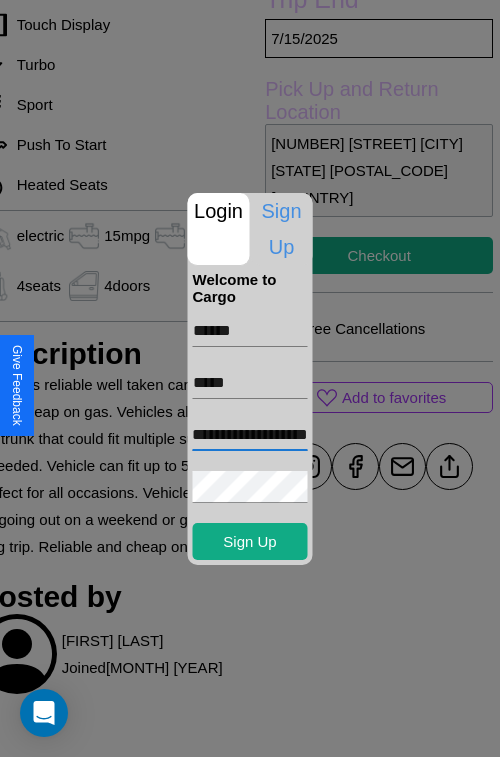 scroll, scrollTop: 0, scrollLeft: 57, axis: horizontal 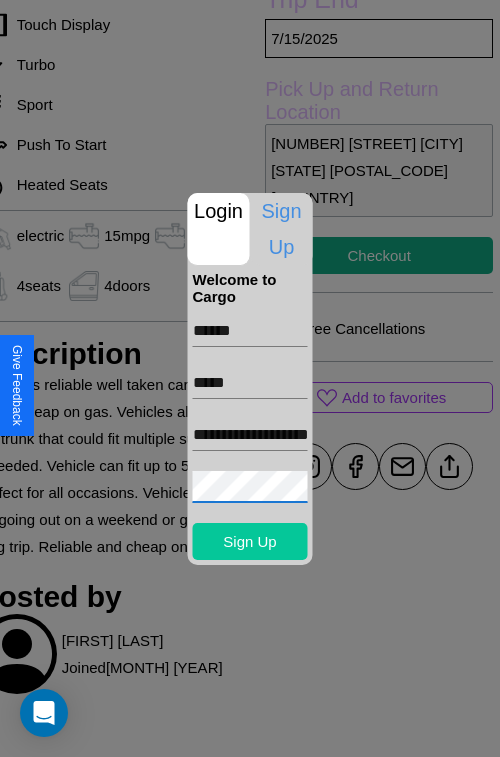 click on "Sign Up" at bounding box center (250, 541) 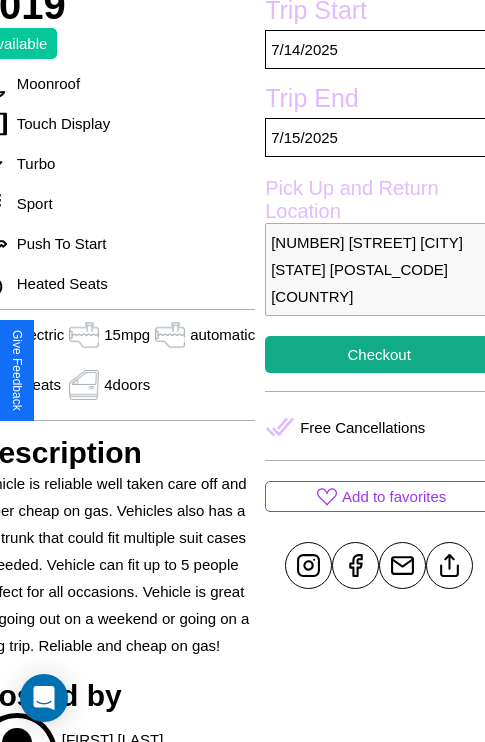 scroll, scrollTop: 336, scrollLeft: 96, axis: both 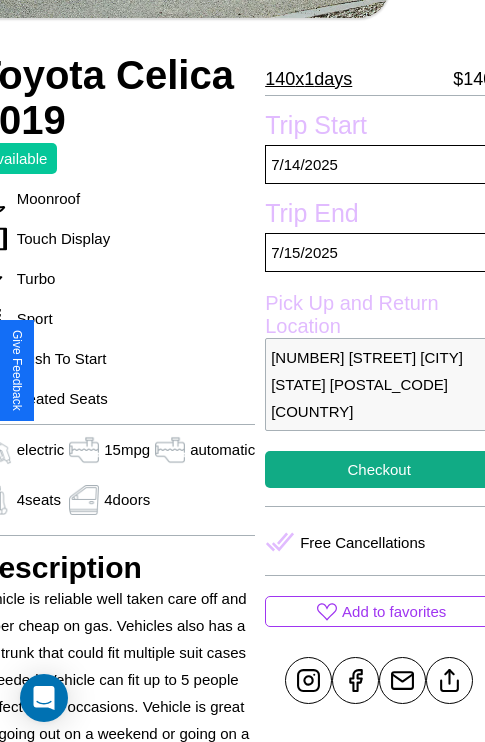 click on "8744 Lake Street  Dallas Texas 59444 United States" at bounding box center (379, 384) 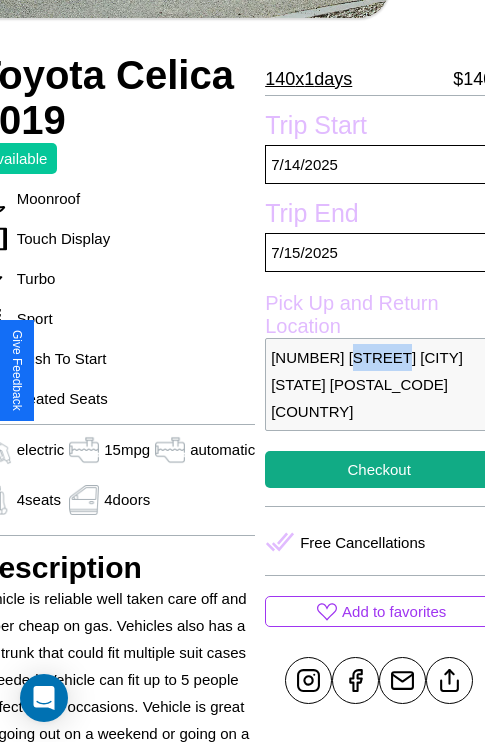 click on "8744 Lake Street  Dallas Texas 59444 United States" at bounding box center [379, 384] 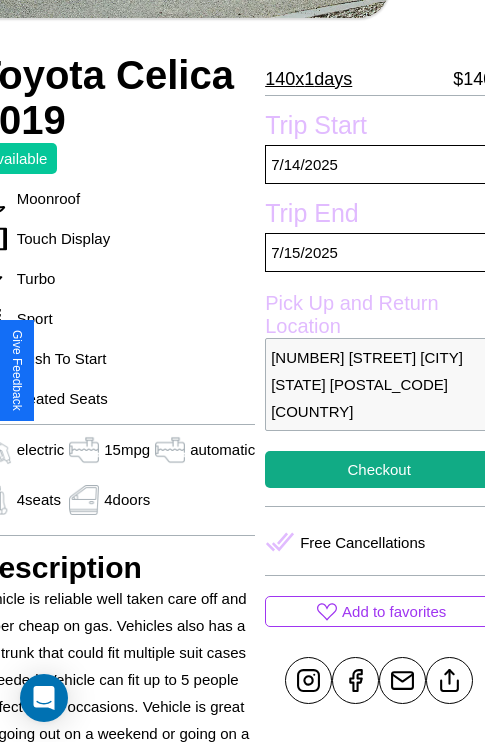 click on "8744 Lake Street  Dallas Texas 59444 United States" at bounding box center (379, 384) 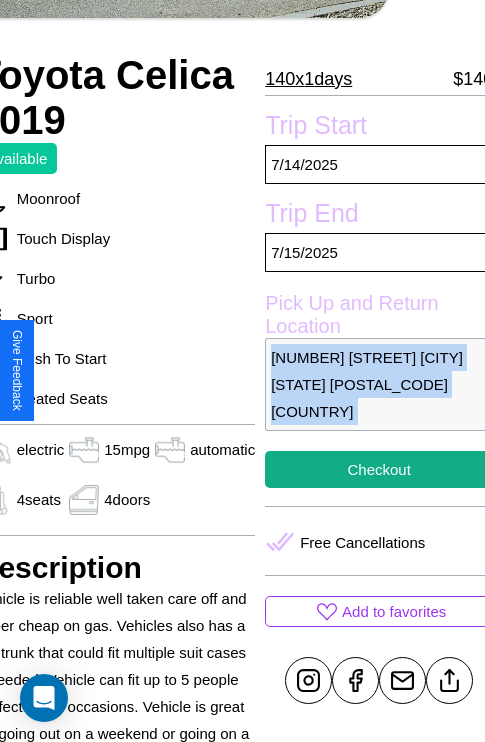 click on "8744 Lake Street  Dallas Texas 59444 United States" at bounding box center (379, 384) 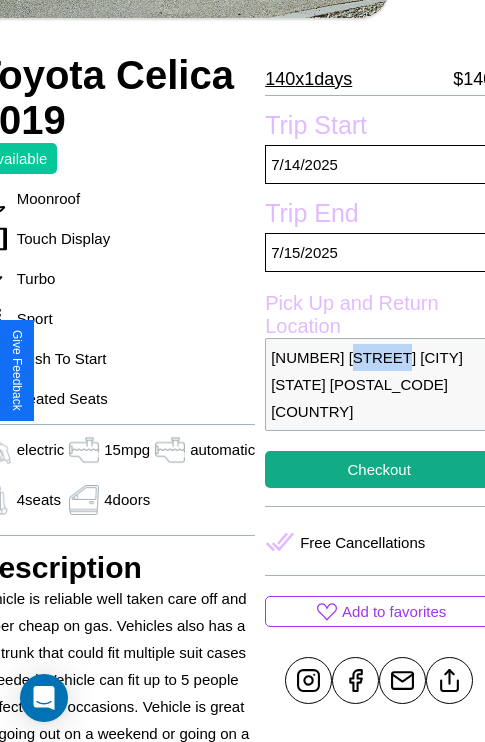 click on "8744 Lake Street  Dallas Texas 59444 United States" at bounding box center (379, 384) 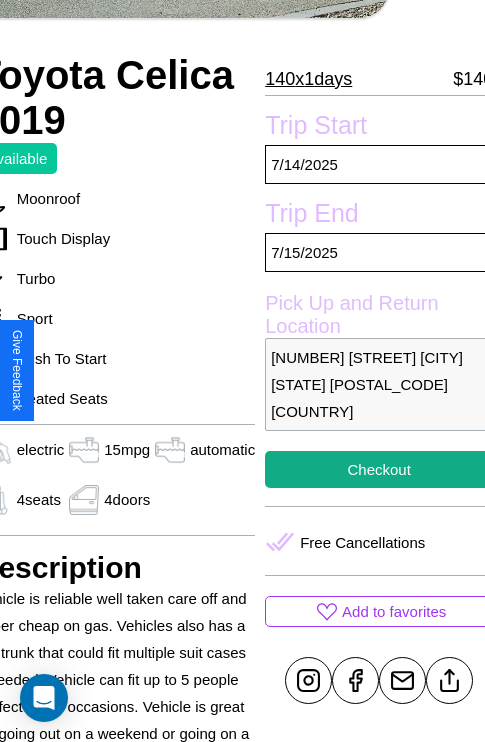 scroll, scrollTop: 408, scrollLeft: 96, axis: both 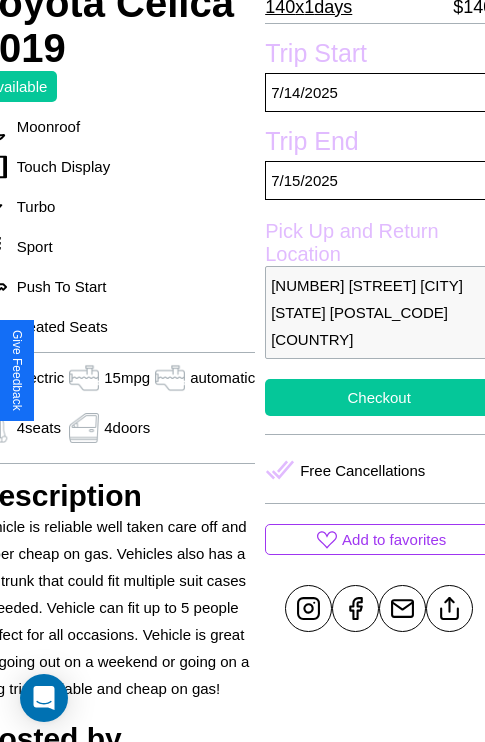 click on "Checkout" at bounding box center (379, 397) 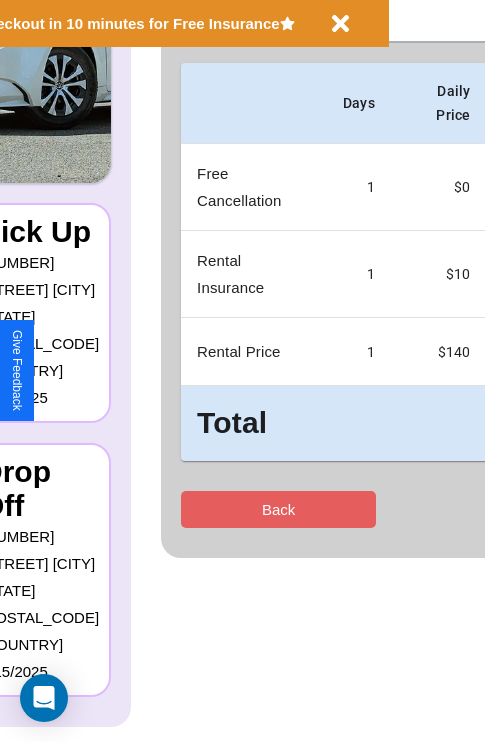scroll, scrollTop: 0, scrollLeft: 0, axis: both 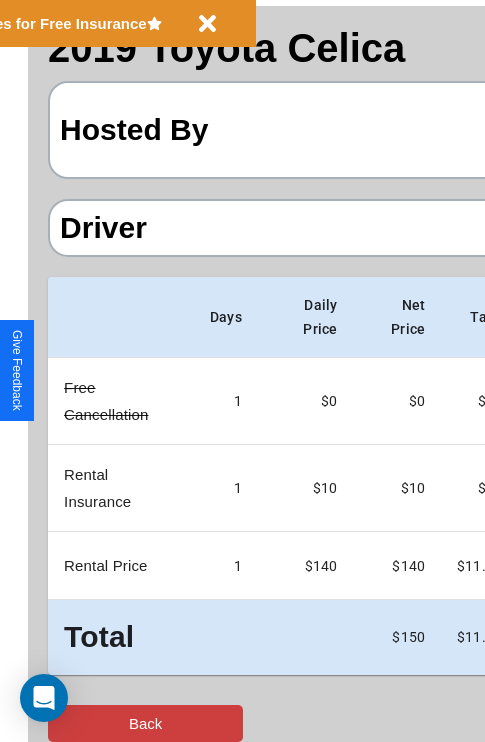 click on "Back" at bounding box center [145, 723] 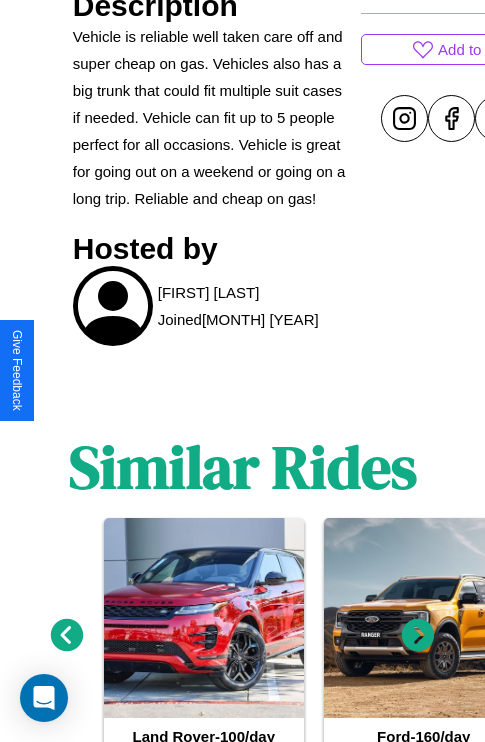 scroll, scrollTop: 978, scrollLeft: 0, axis: vertical 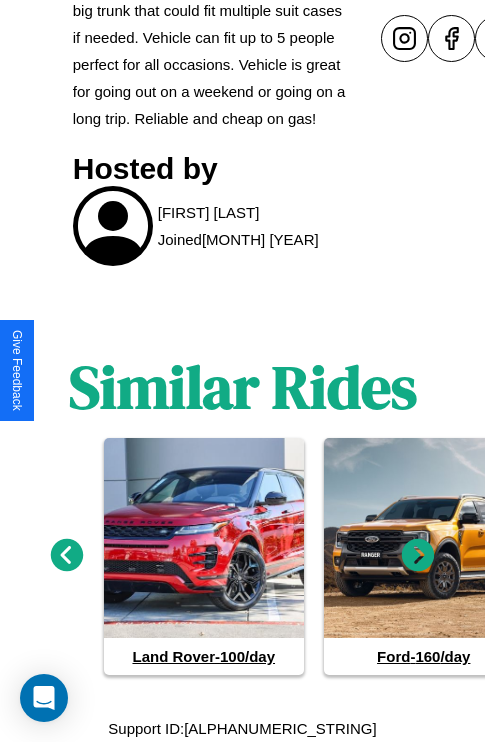 click 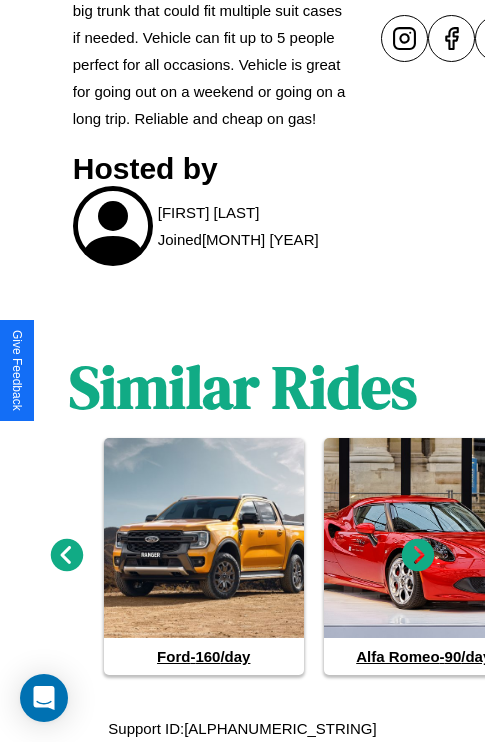 click 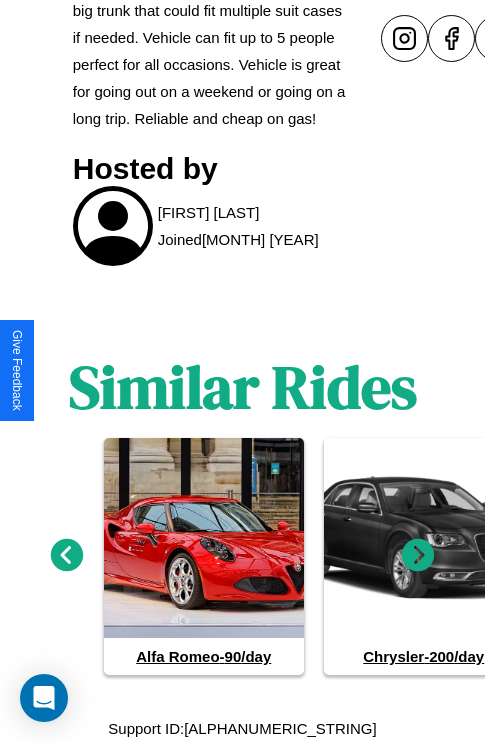 click 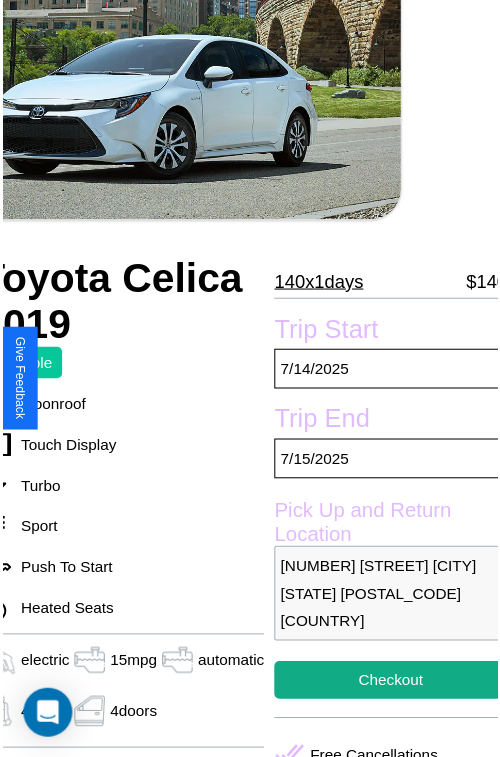 scroll, scrollTop: 130, scrollLeft: 96, axis: both 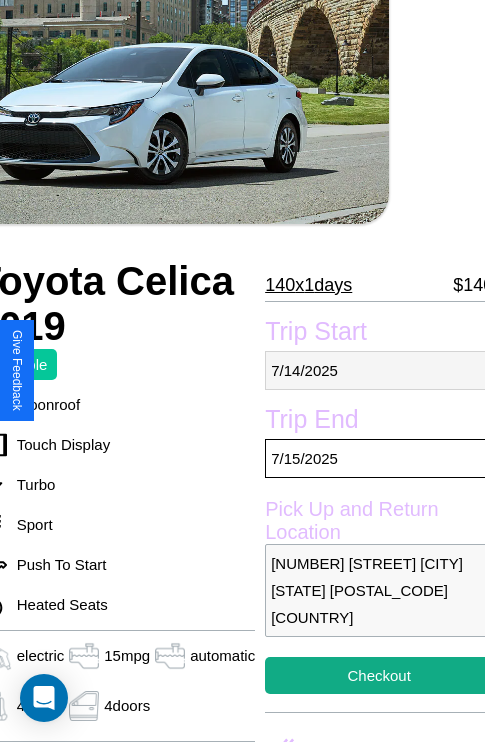 click on "7 / 14 / 2025" at bounding box center (379, 370) 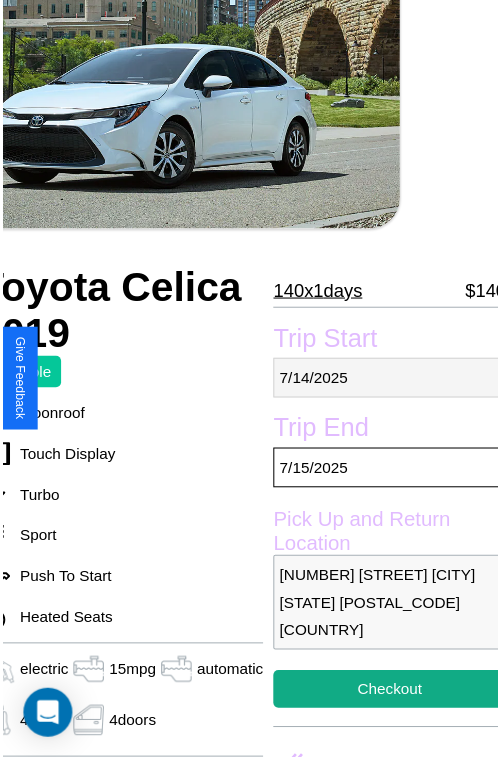 select on "*" 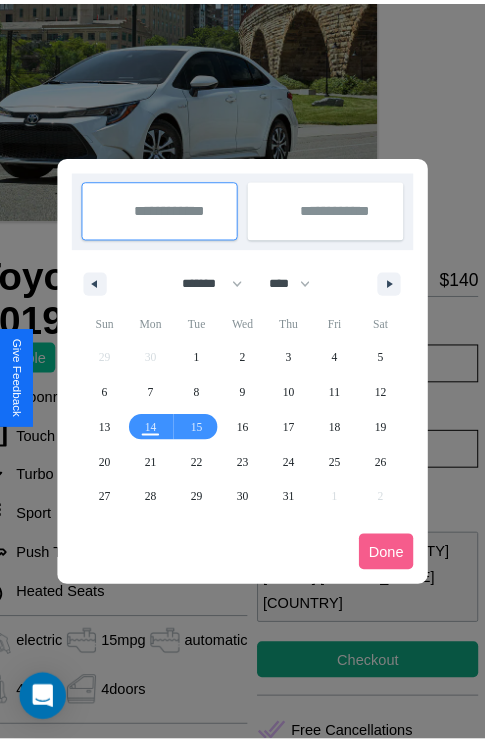 scroll, scrollTop: 0, scrollLeft: 96, axis: horizontal 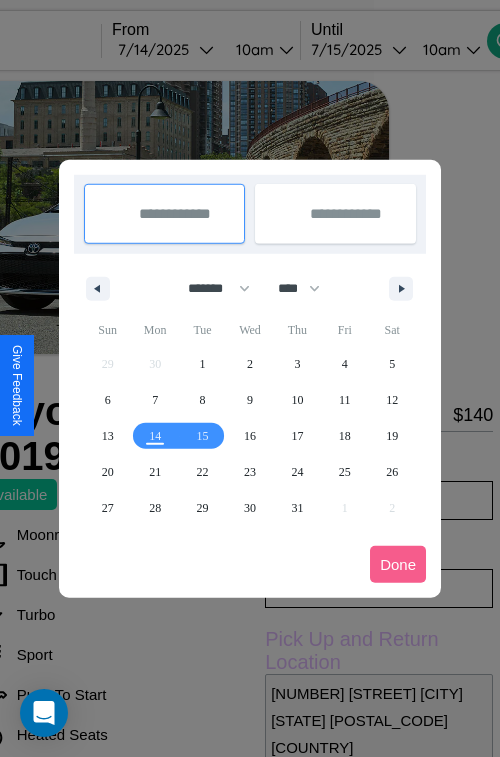 click at bounding box center (250, 378) 